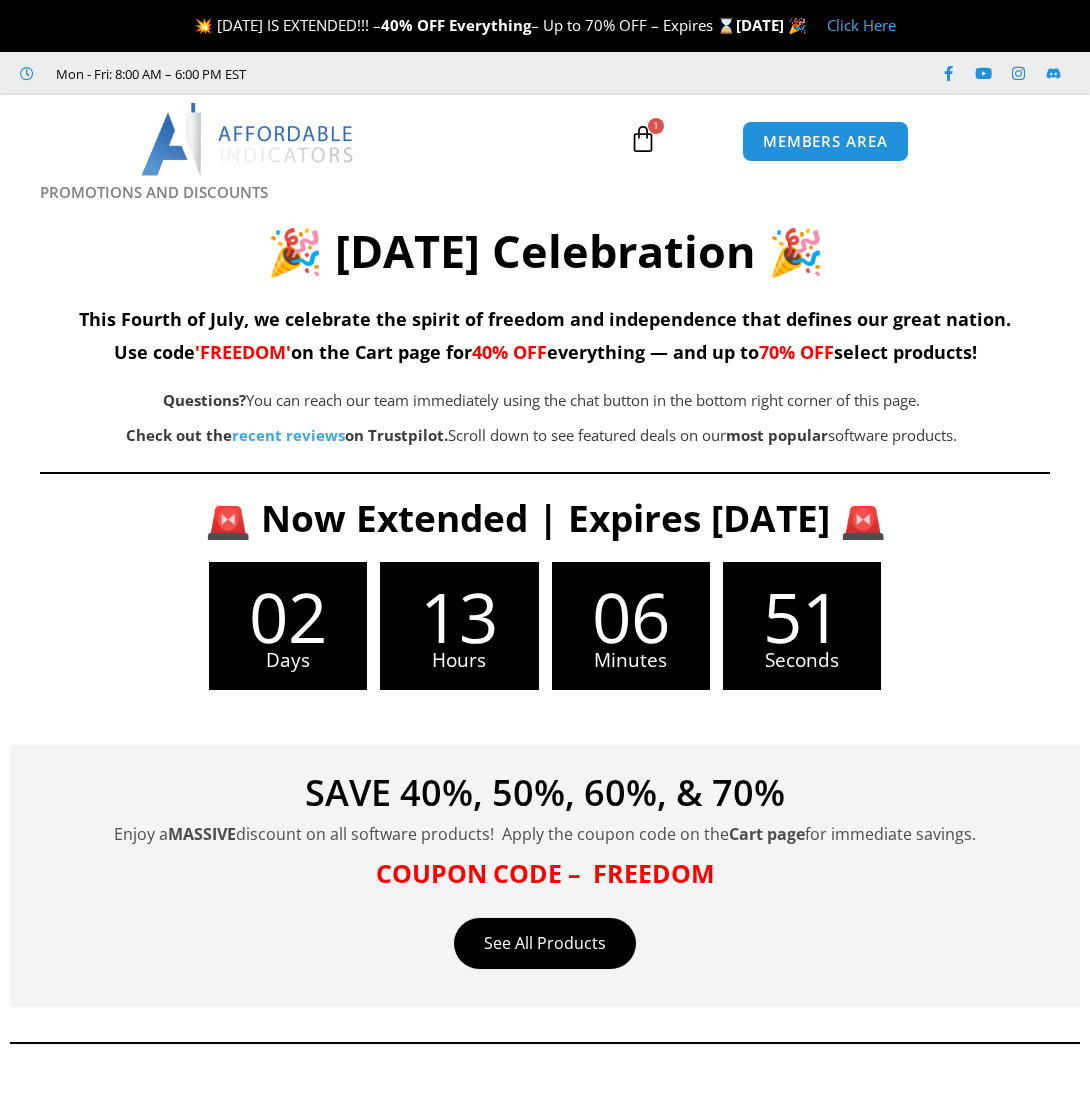 scroll, scrollTop: 0, scrollLeft: 0, axis: both 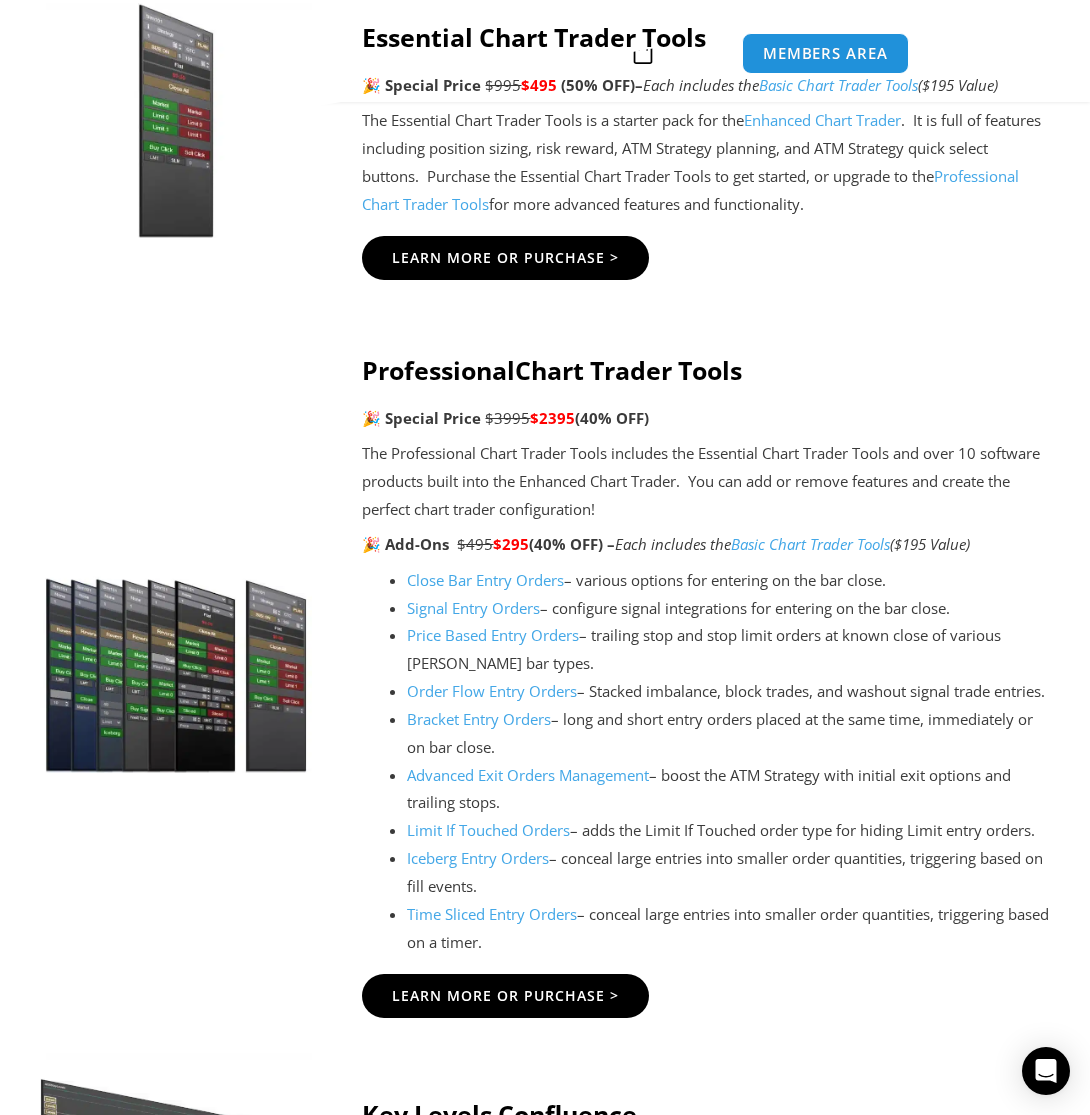 click on "Close Bar Entry Orders" at bounding box center (485, 580) 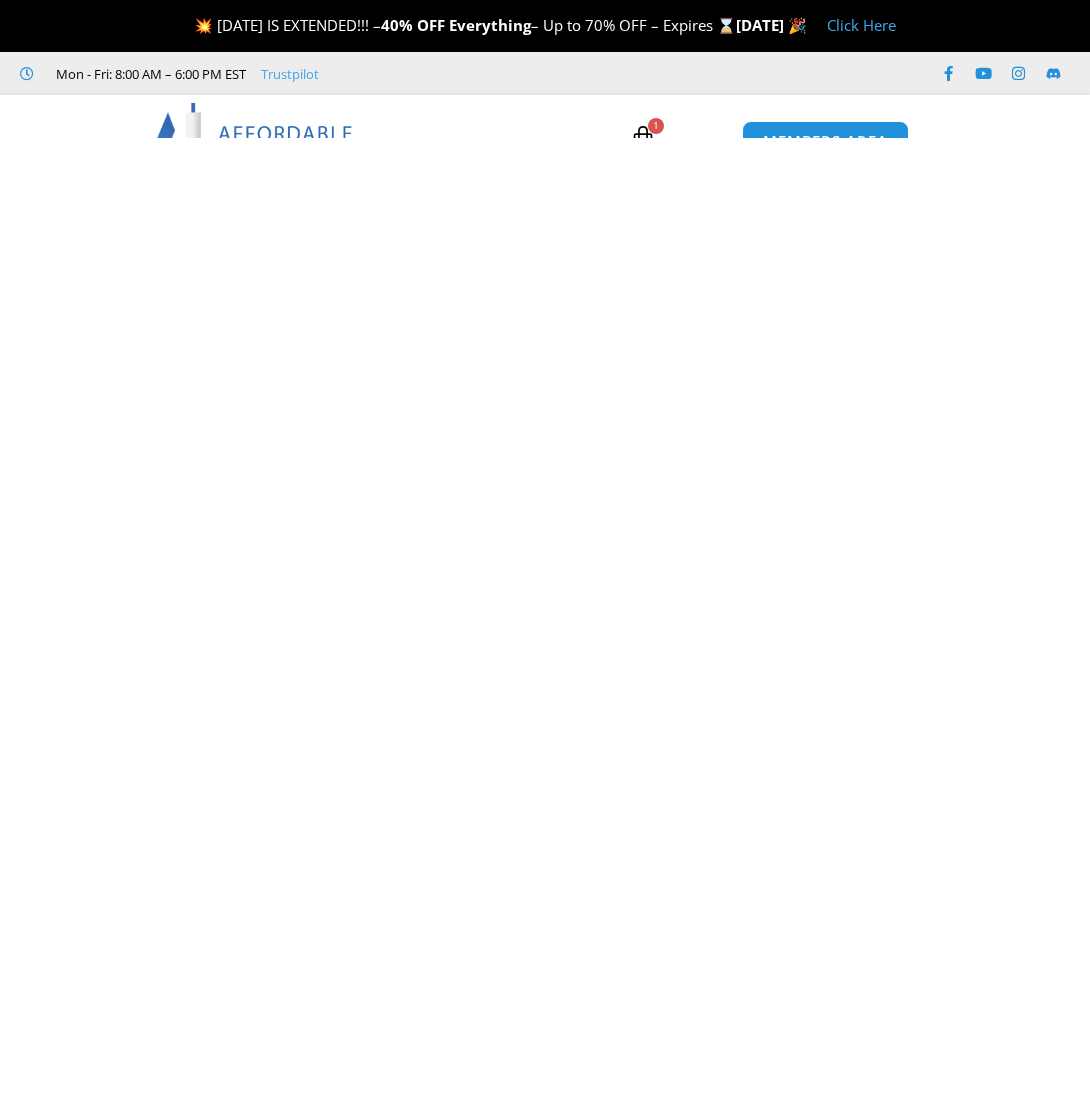 scroll, scrollTop: 0, scrollLeft: 0, axis: both 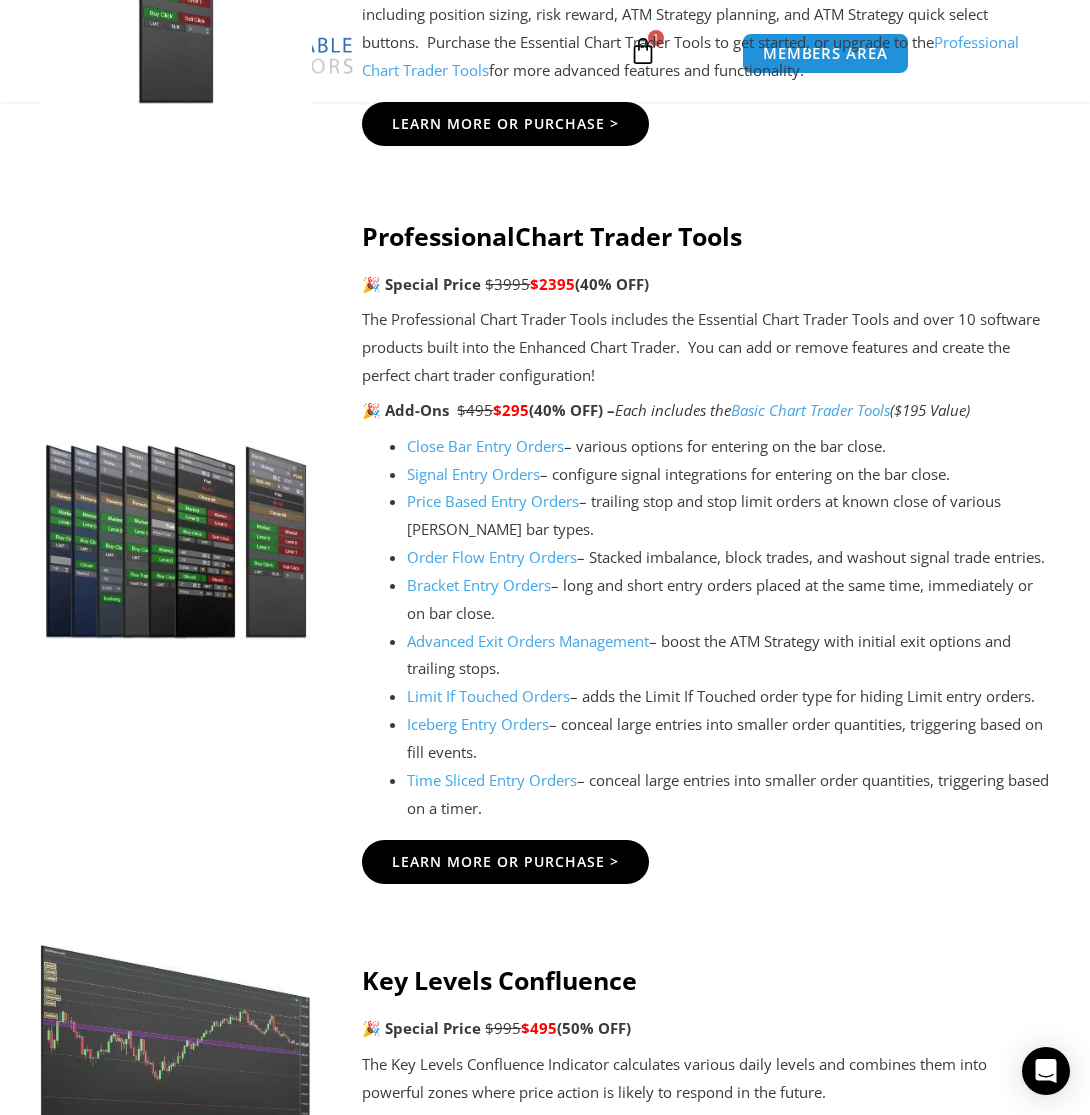 click on "Price Based Entry Orders" at bounding box center [493, 501] 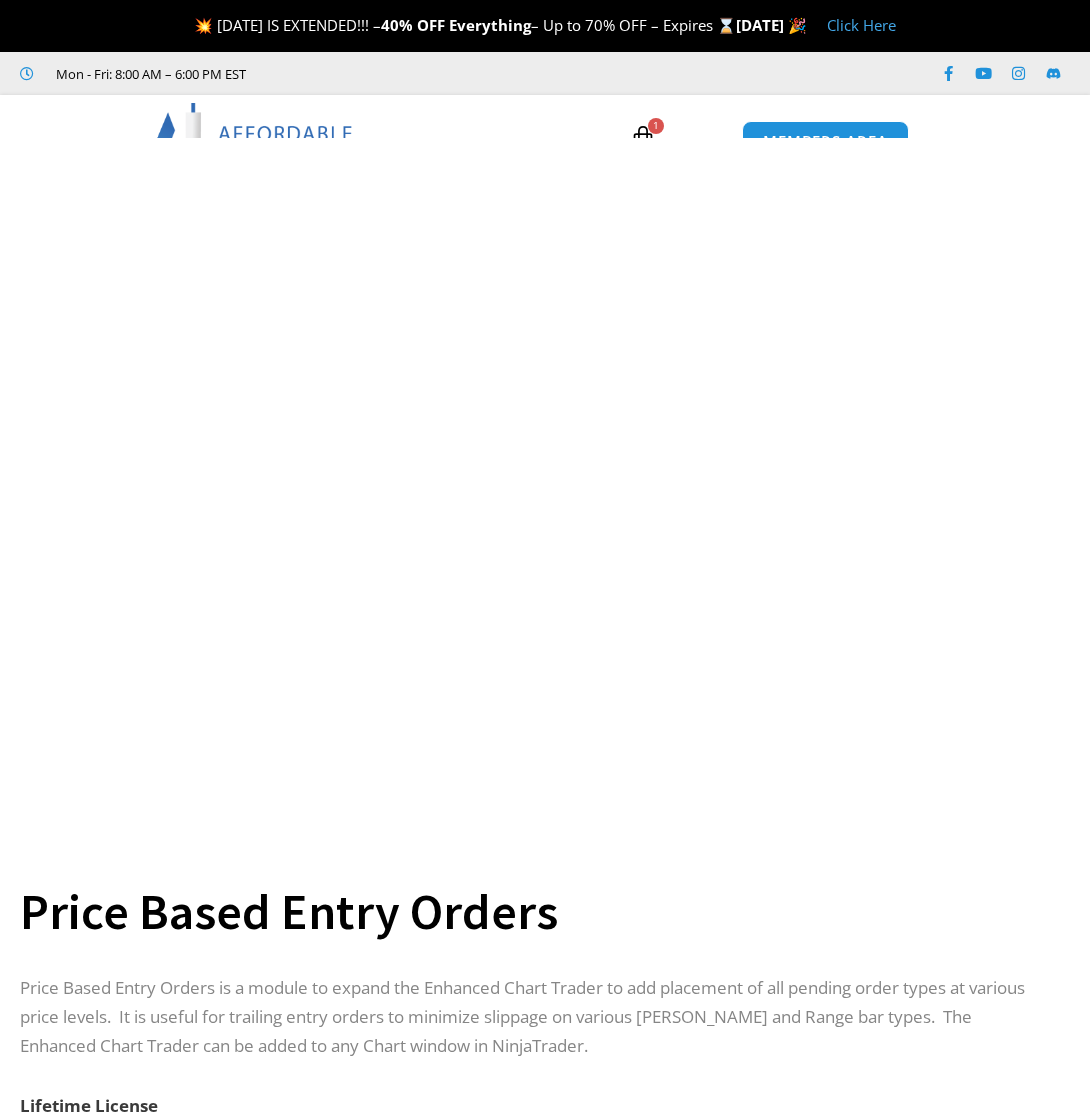 scroll, scrollTop: 0, scrollLeft: 0, axis: both 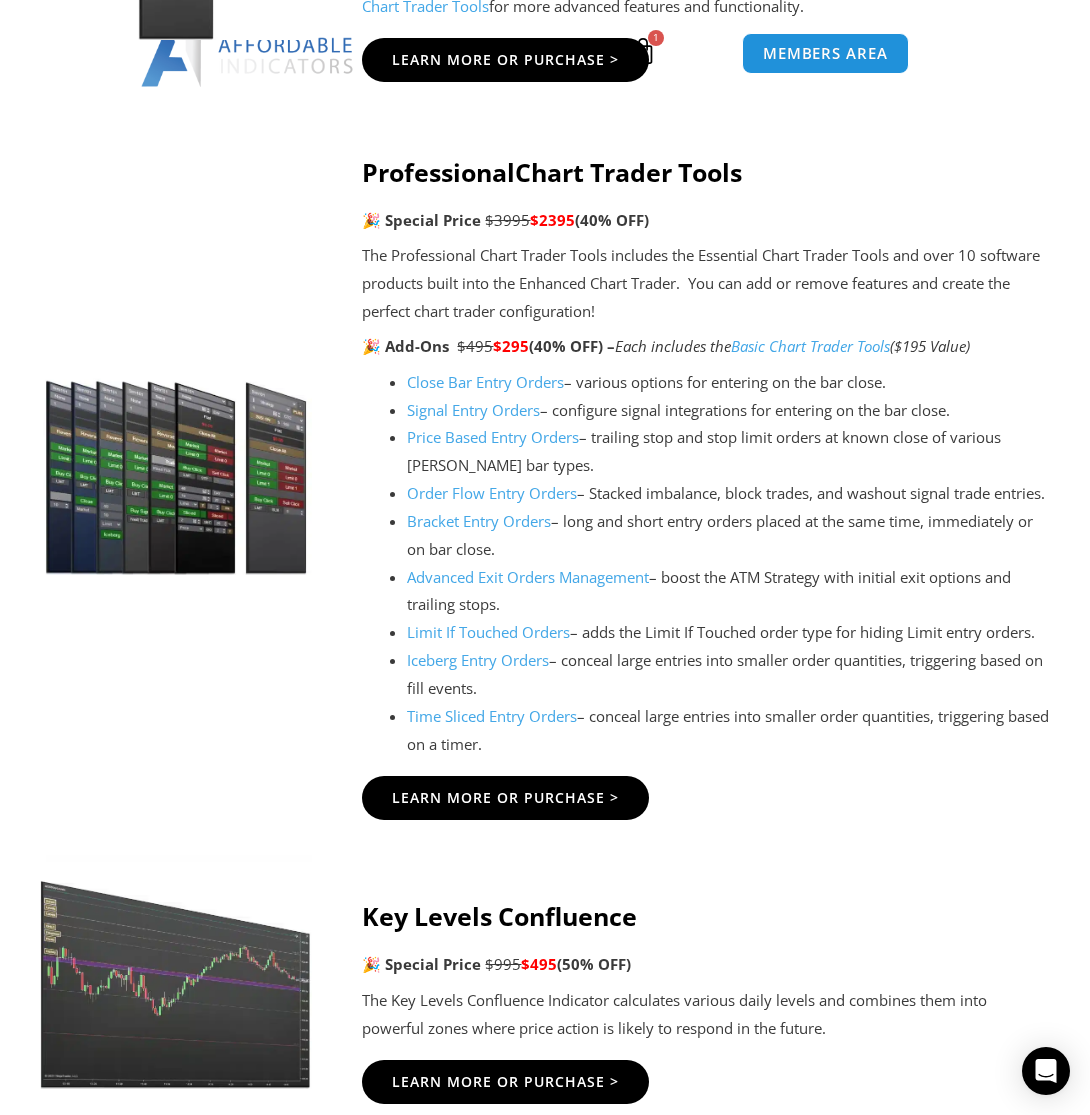 drag, startPoint x: 354, startPoint y: 171, endPoint x: 799, endPoint y: 167, distance: 445.01797 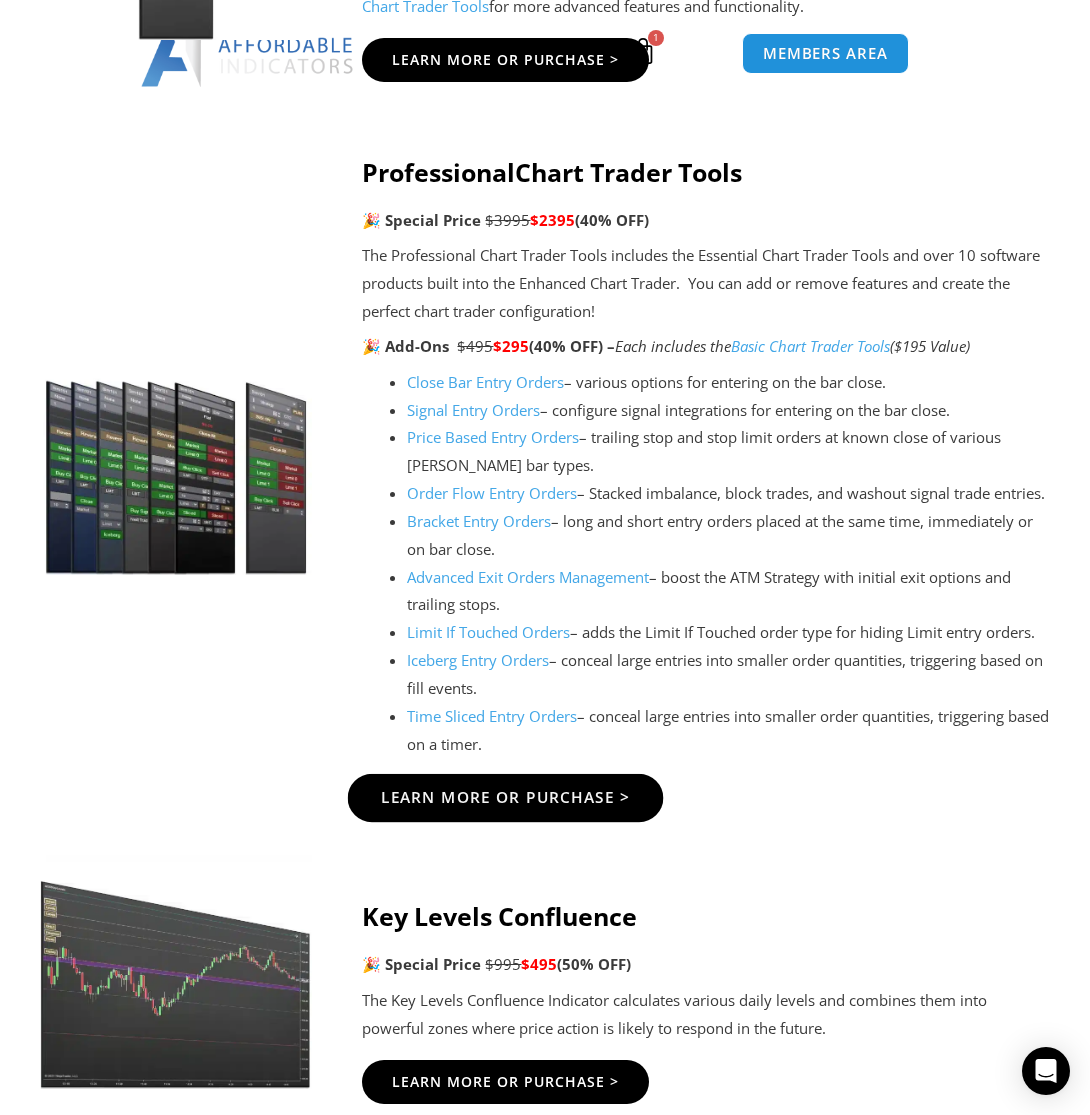 click on "Learn More Or Purchase >" at bounding box center [506, 797] 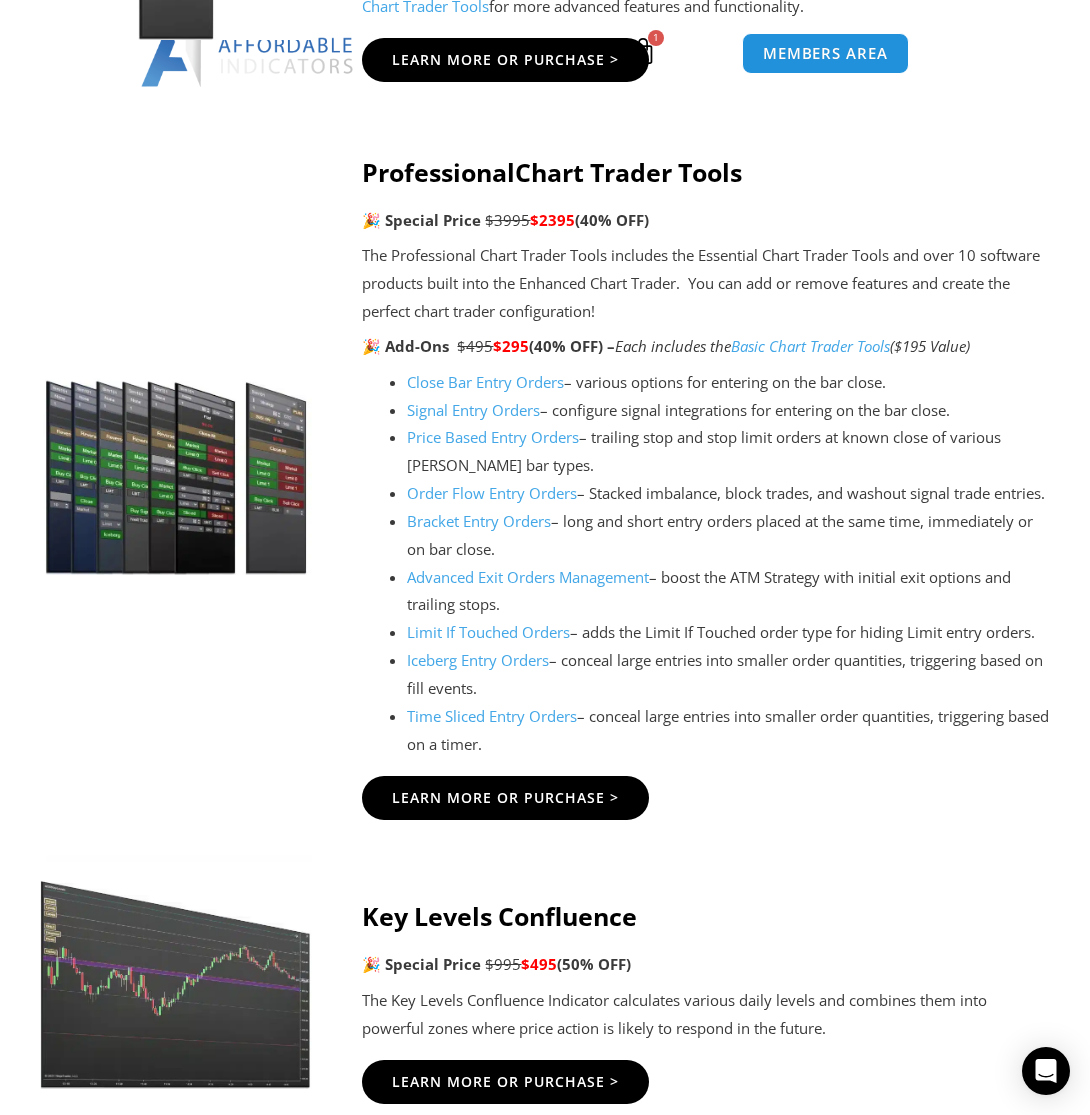 click at bounding box center [201, 468] 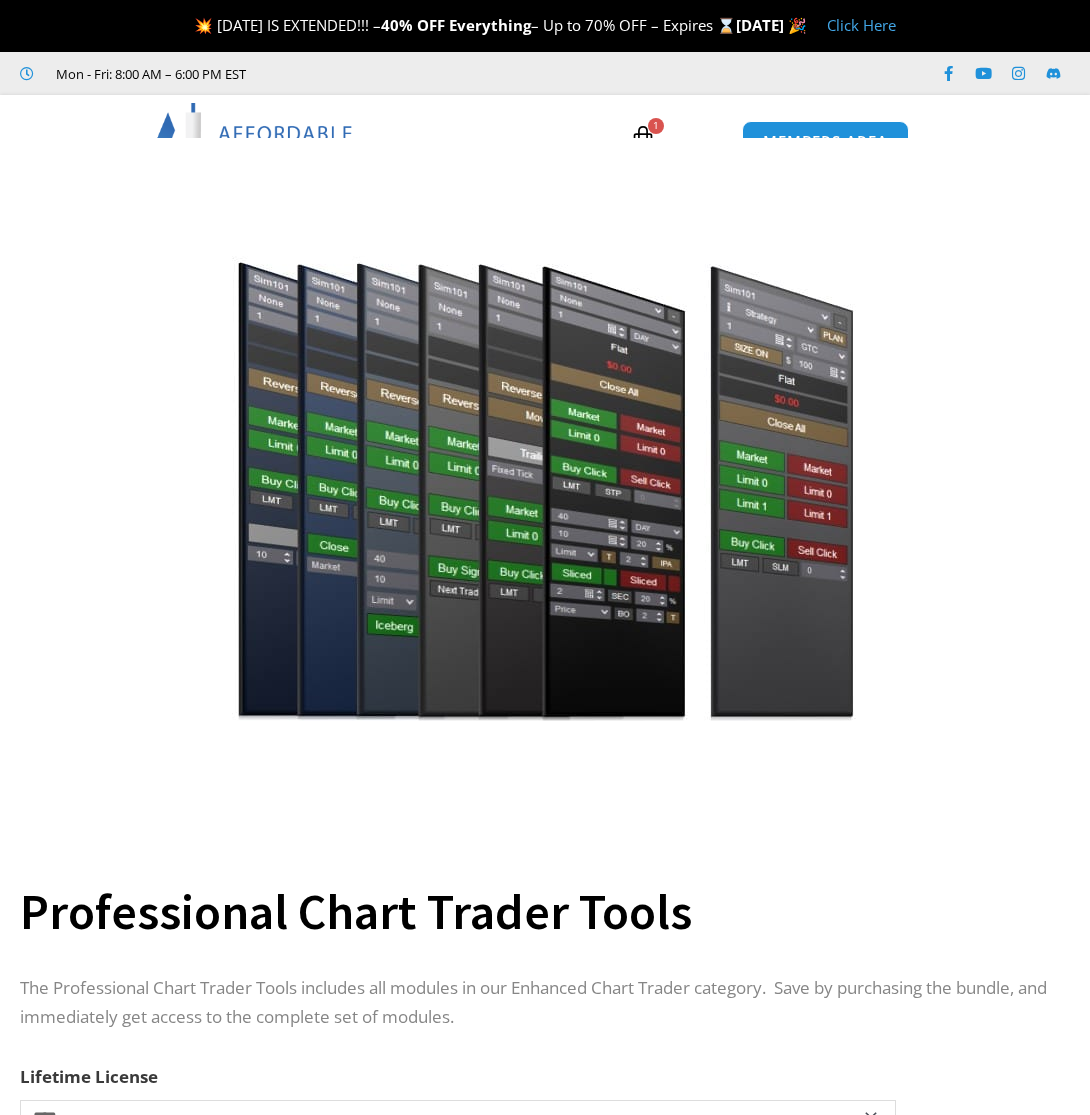 scroll, scrollTop: 0, scrollLeft: 0, axis: both 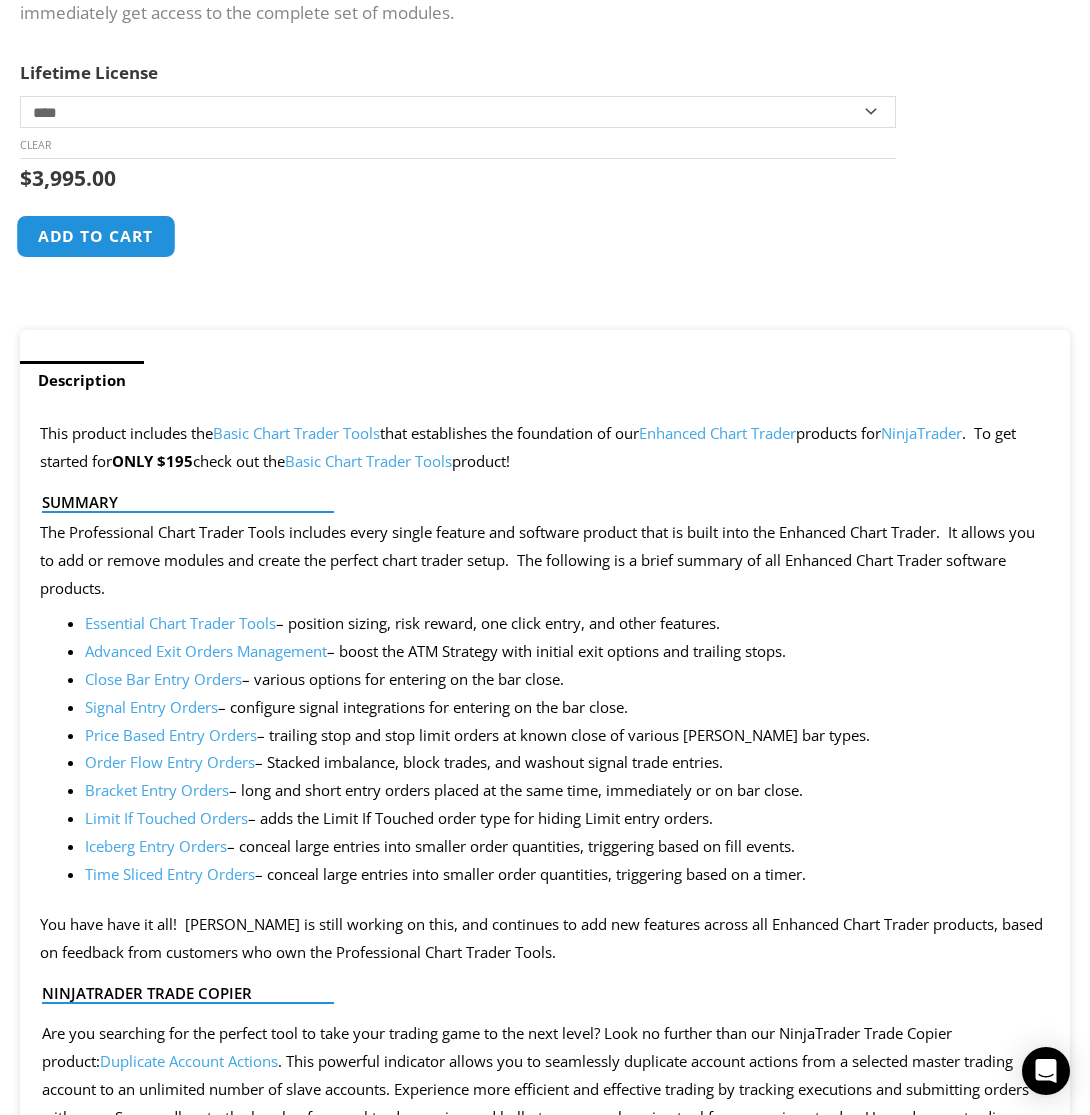 click on "Add to cart" 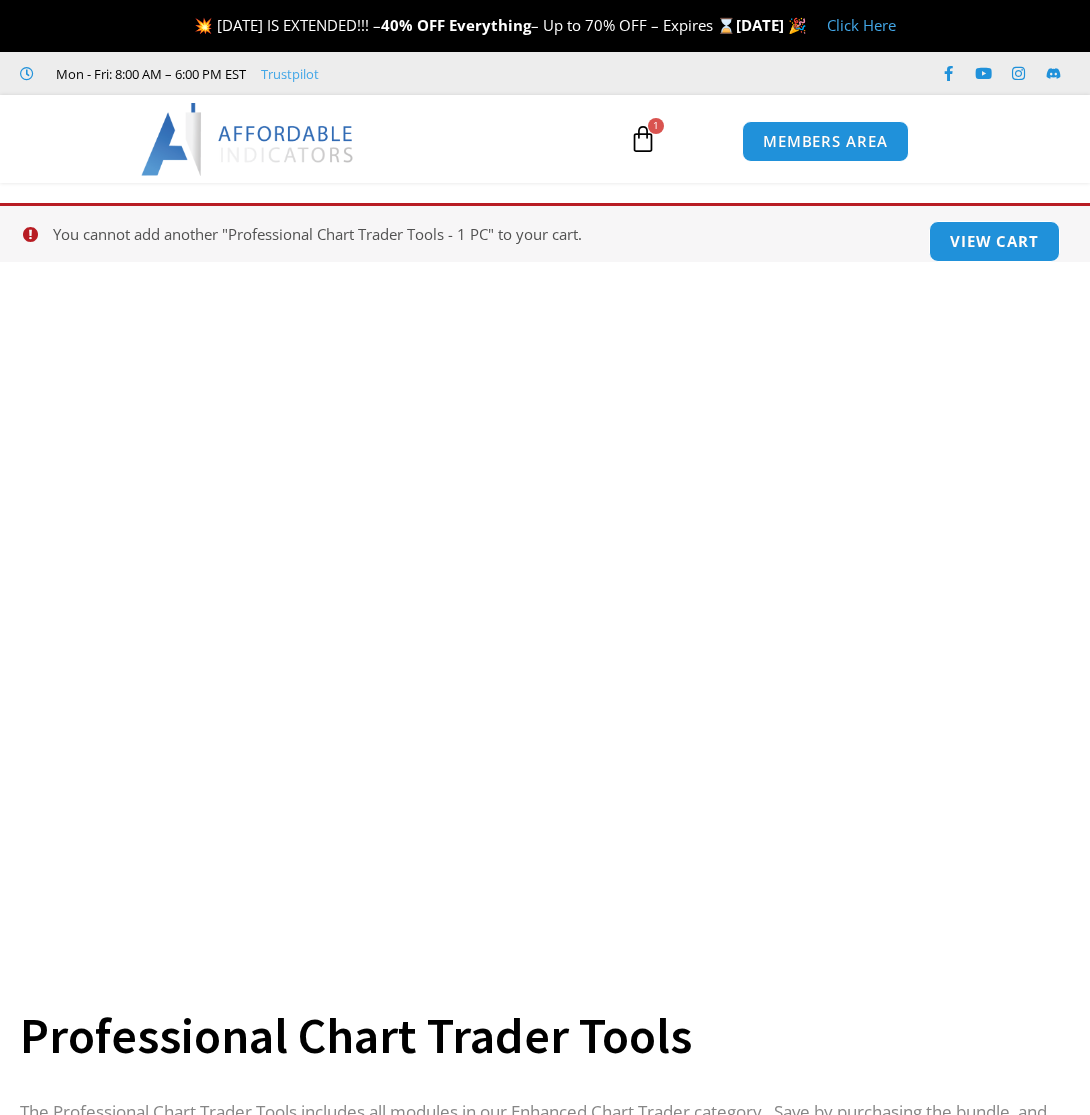scroll, scrollTop: 0, scrollLeft: 0, axis: both 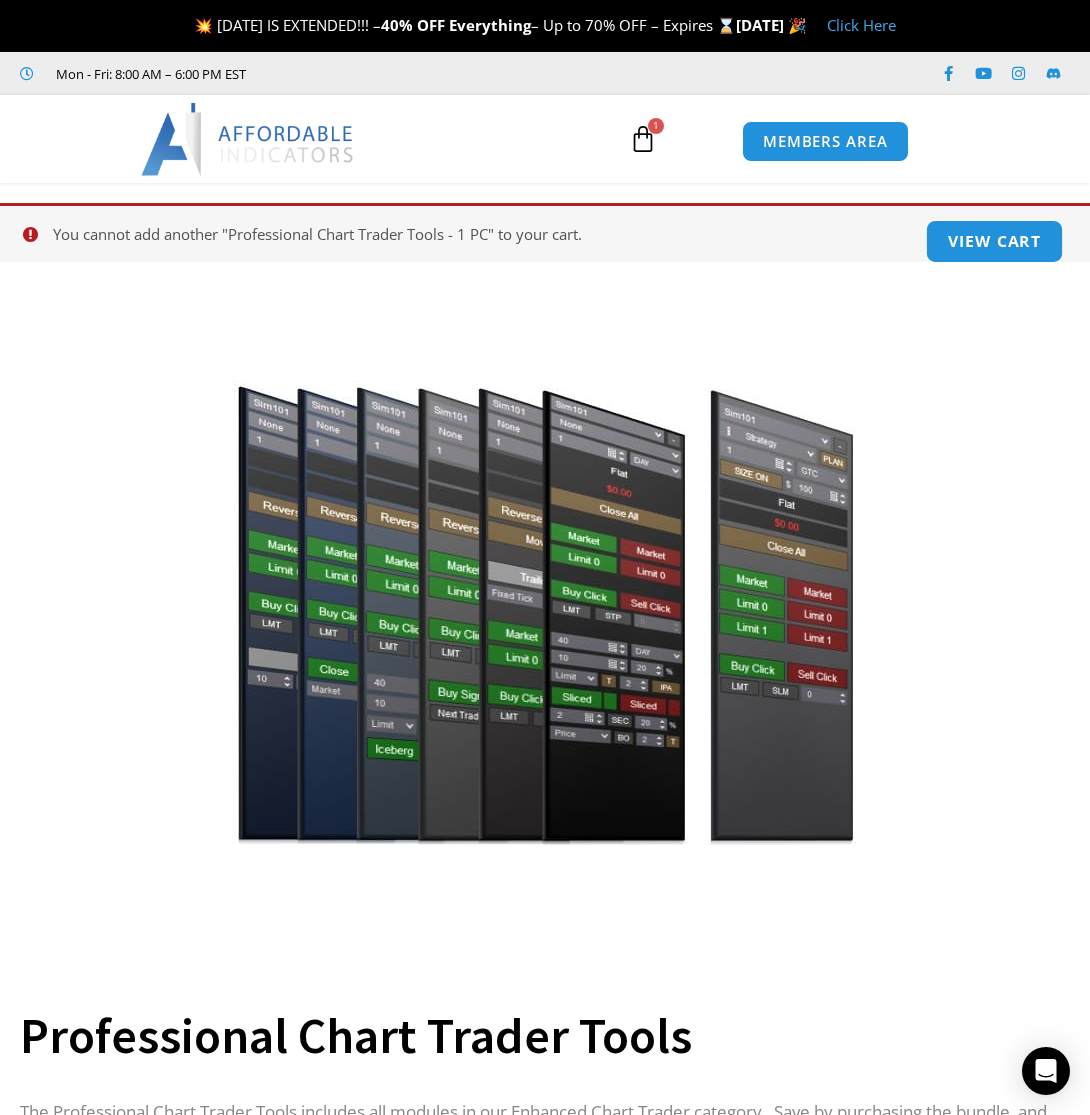 click on "View cart" at bounding box center [995, 241] 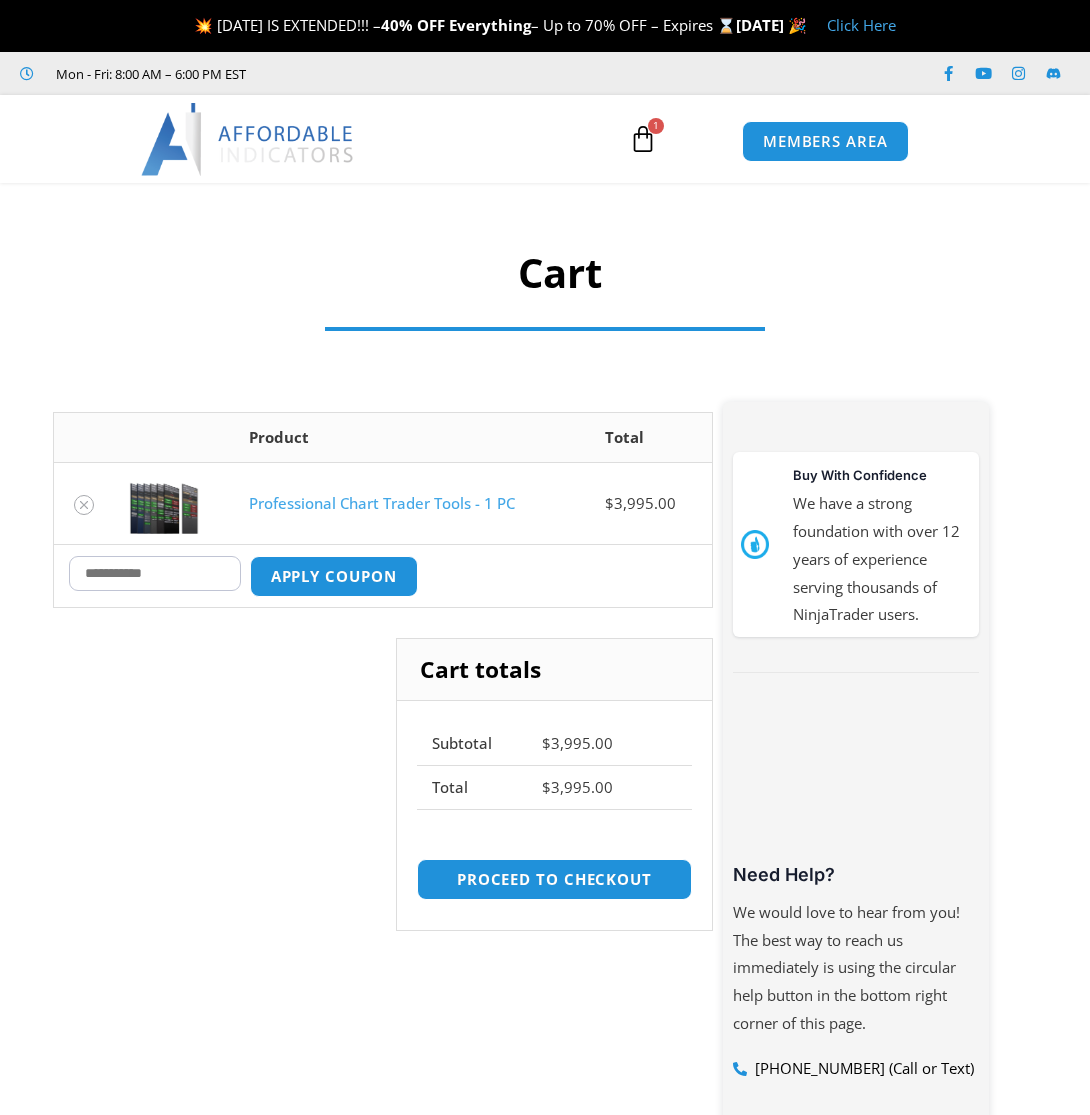 scroll, scrollTop: 0, scrollLeft: 0, axis: both 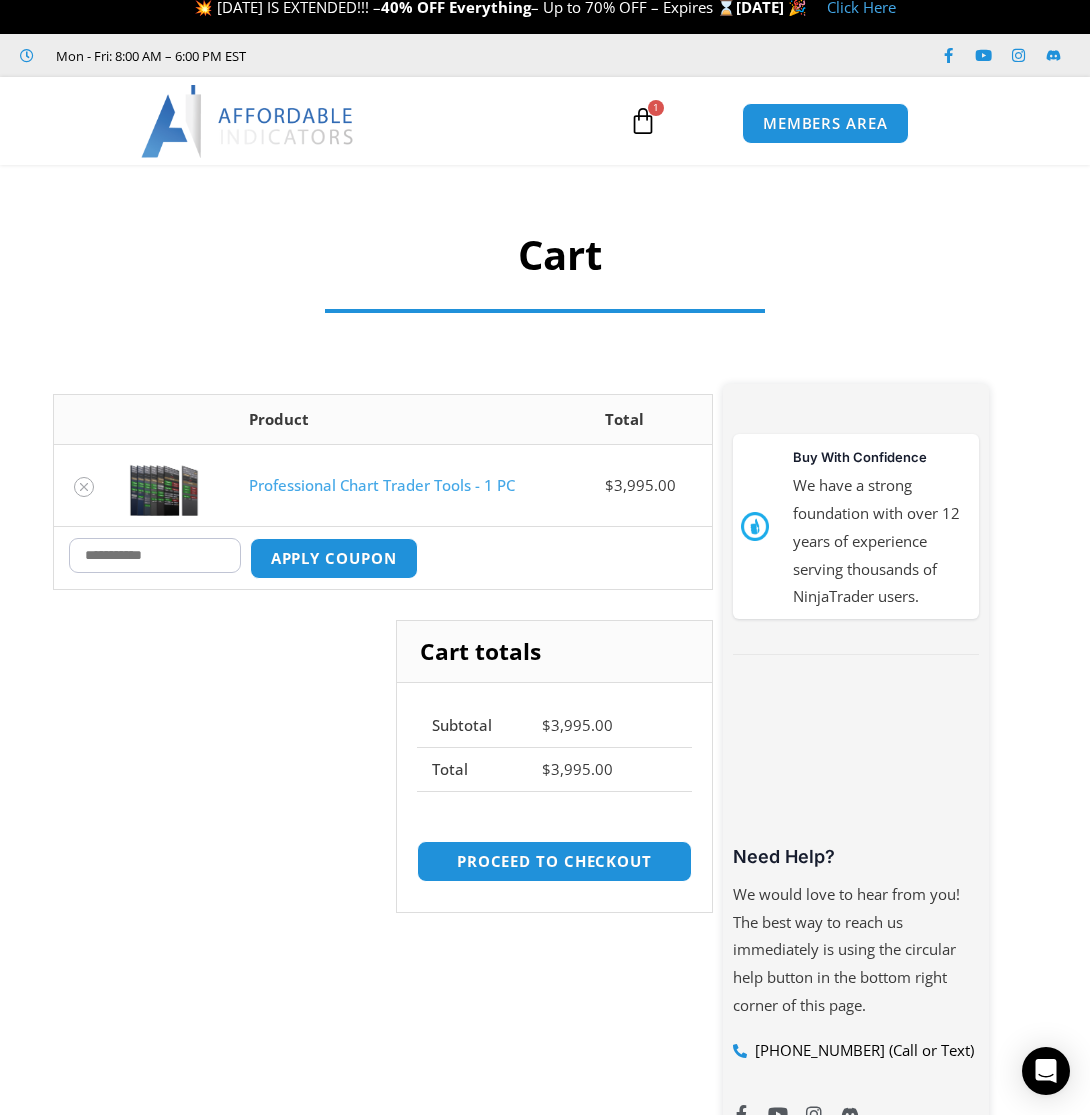 click on "Coupon:" at bounding box center [155, 555] 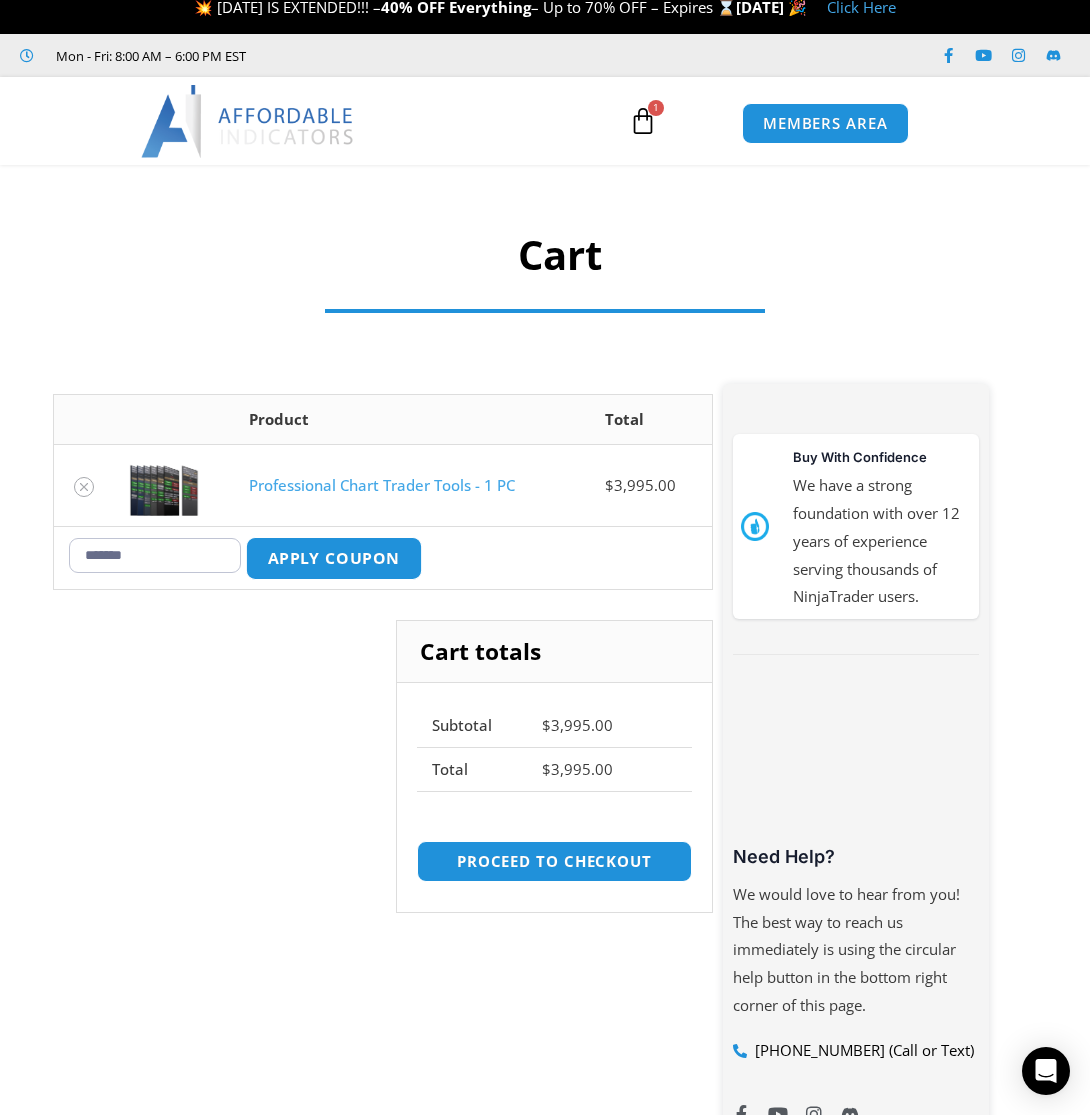 type on "*******" 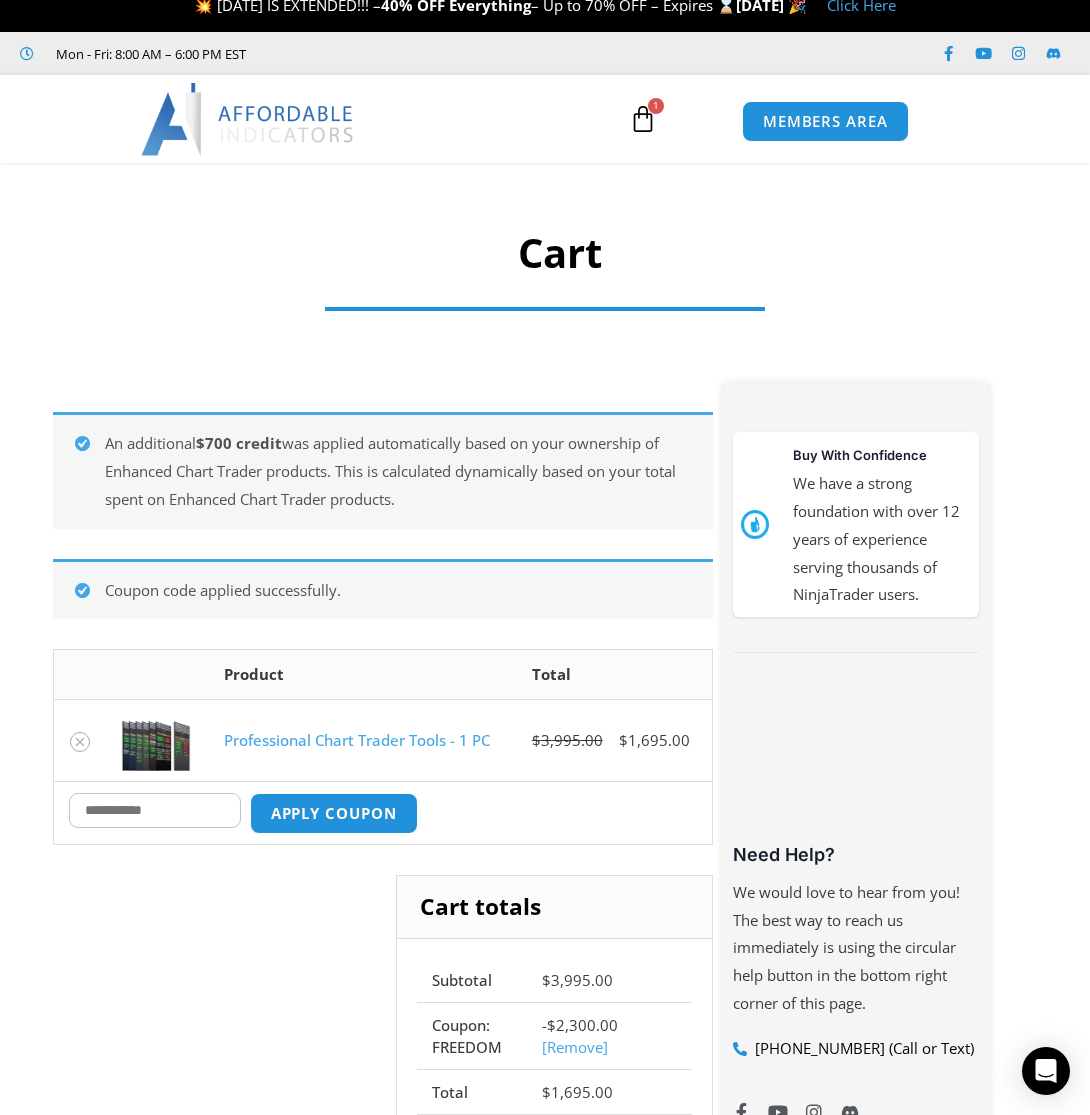 scroll, scrollTop: 0, scrollLeft: 0, axis: both 